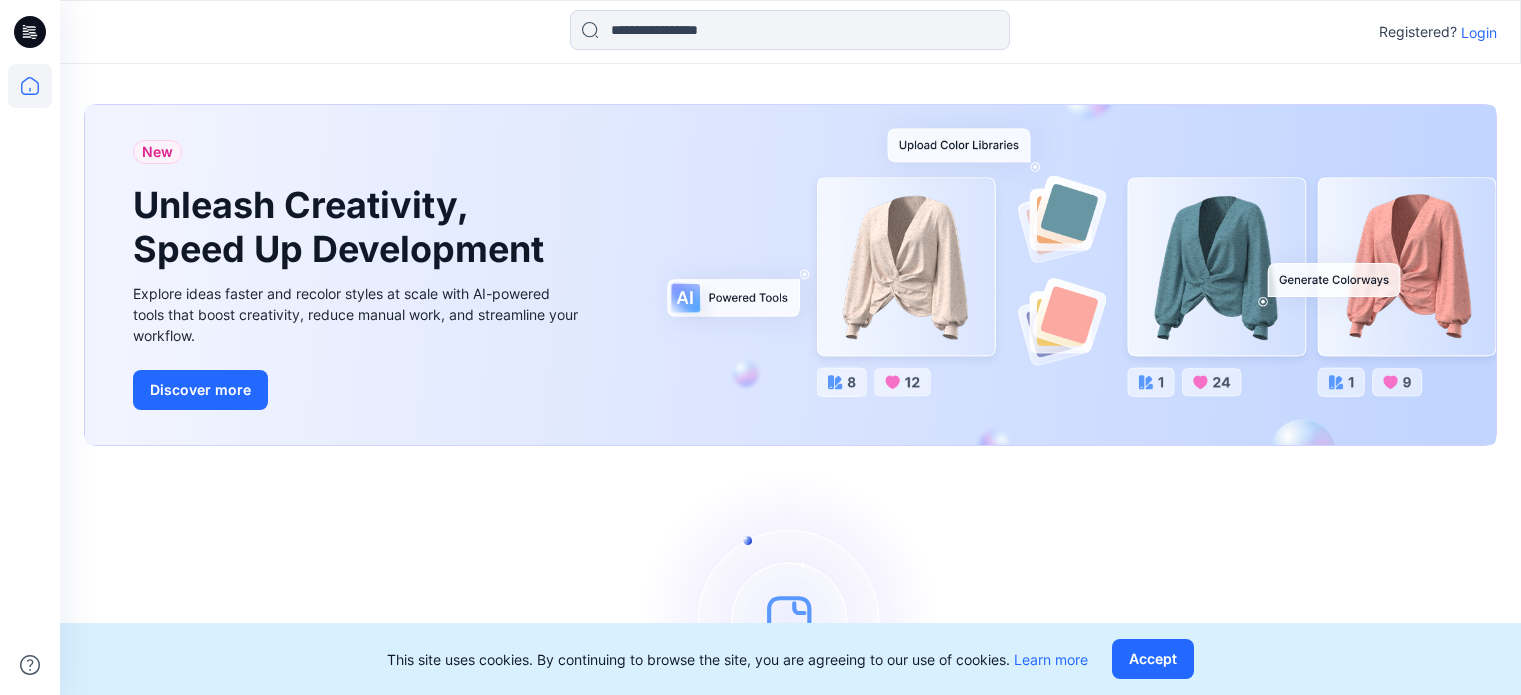 scroll, scrollTop: 0, scrollLeft: 0, axis: both 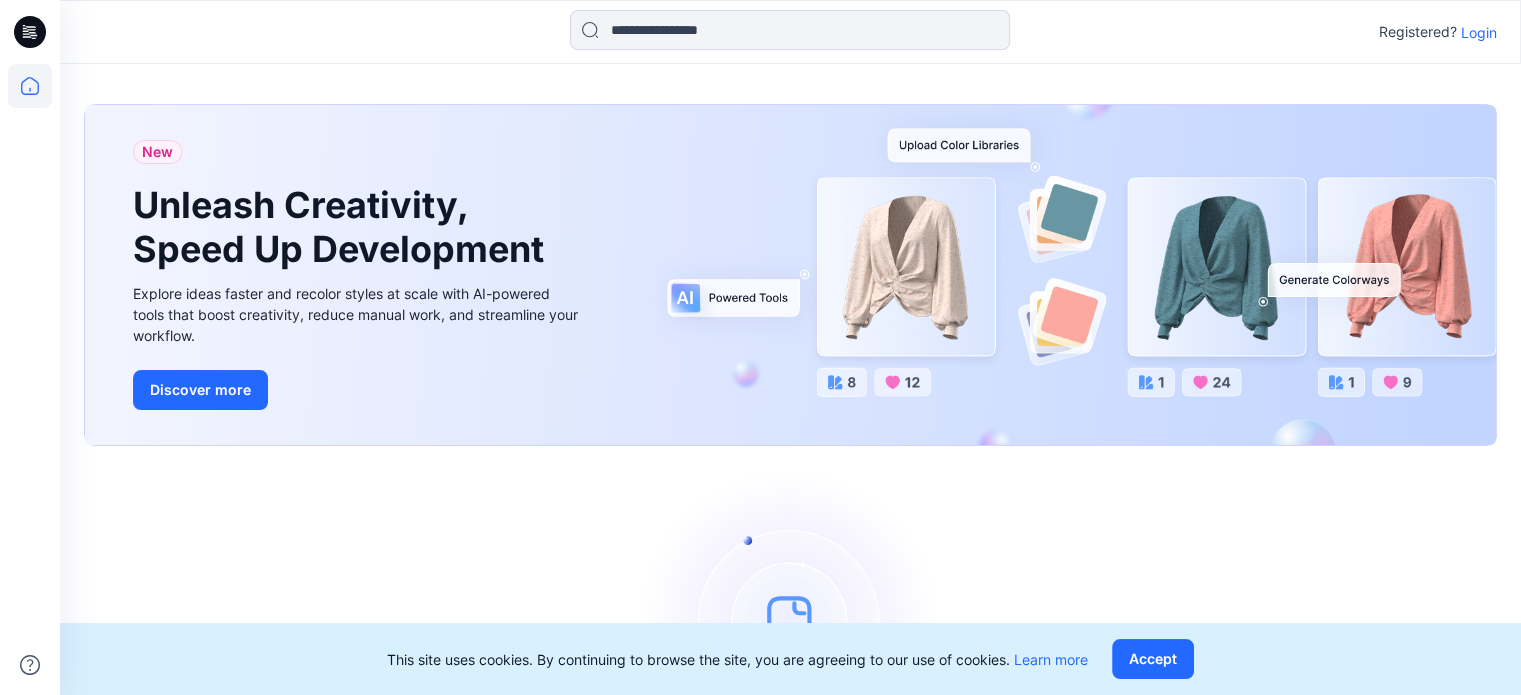 click on "Login" at bounding box center [1479, 32] 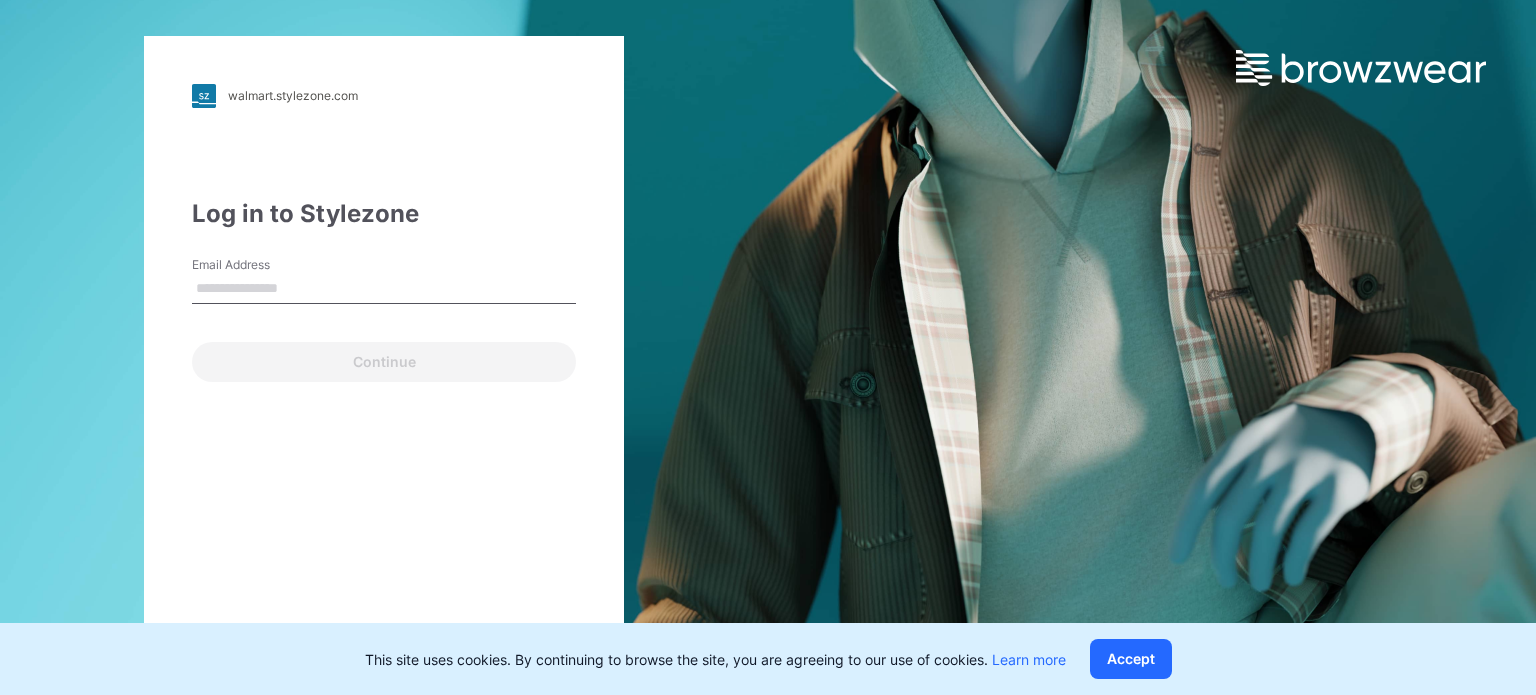 type on "**********" 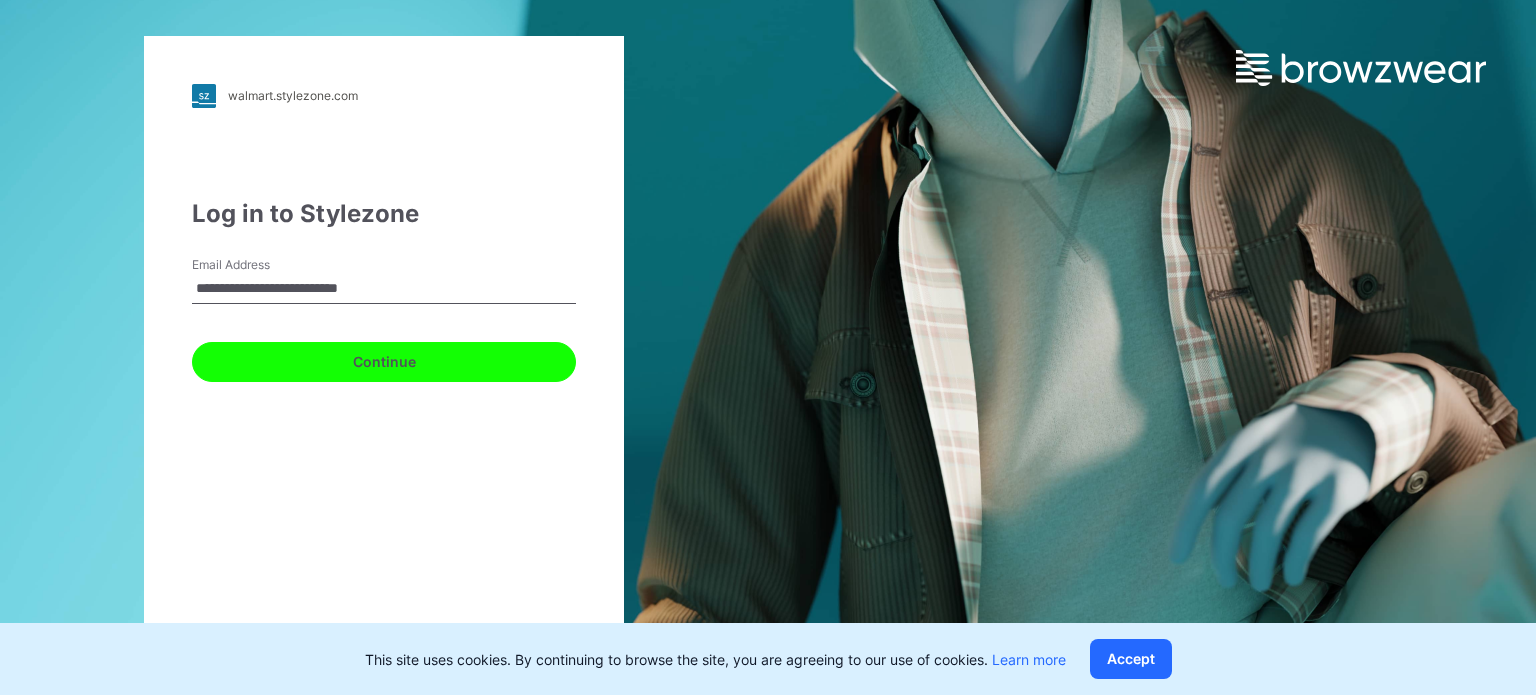 click on "Continue" at bounding box center (384, 362) 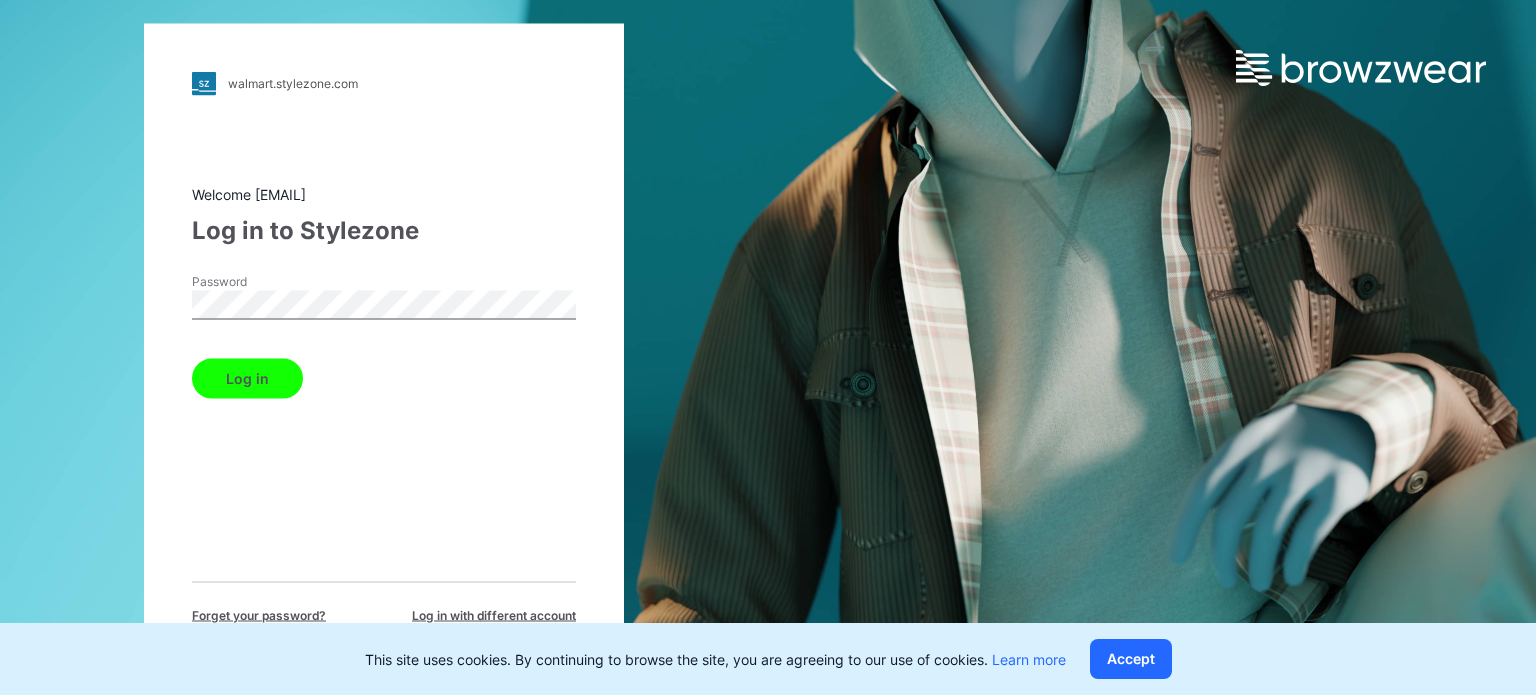 click on "Log in" at bounding box center [247, 378] 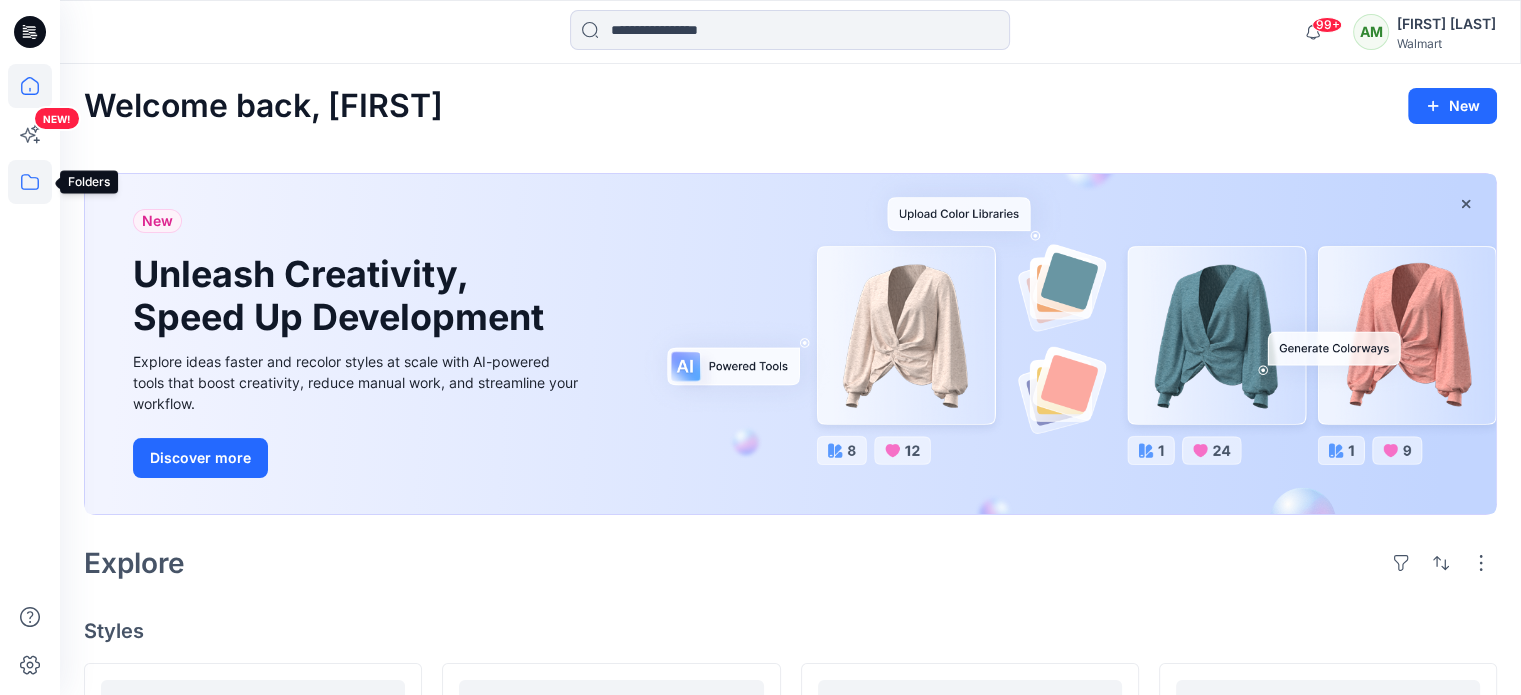 click 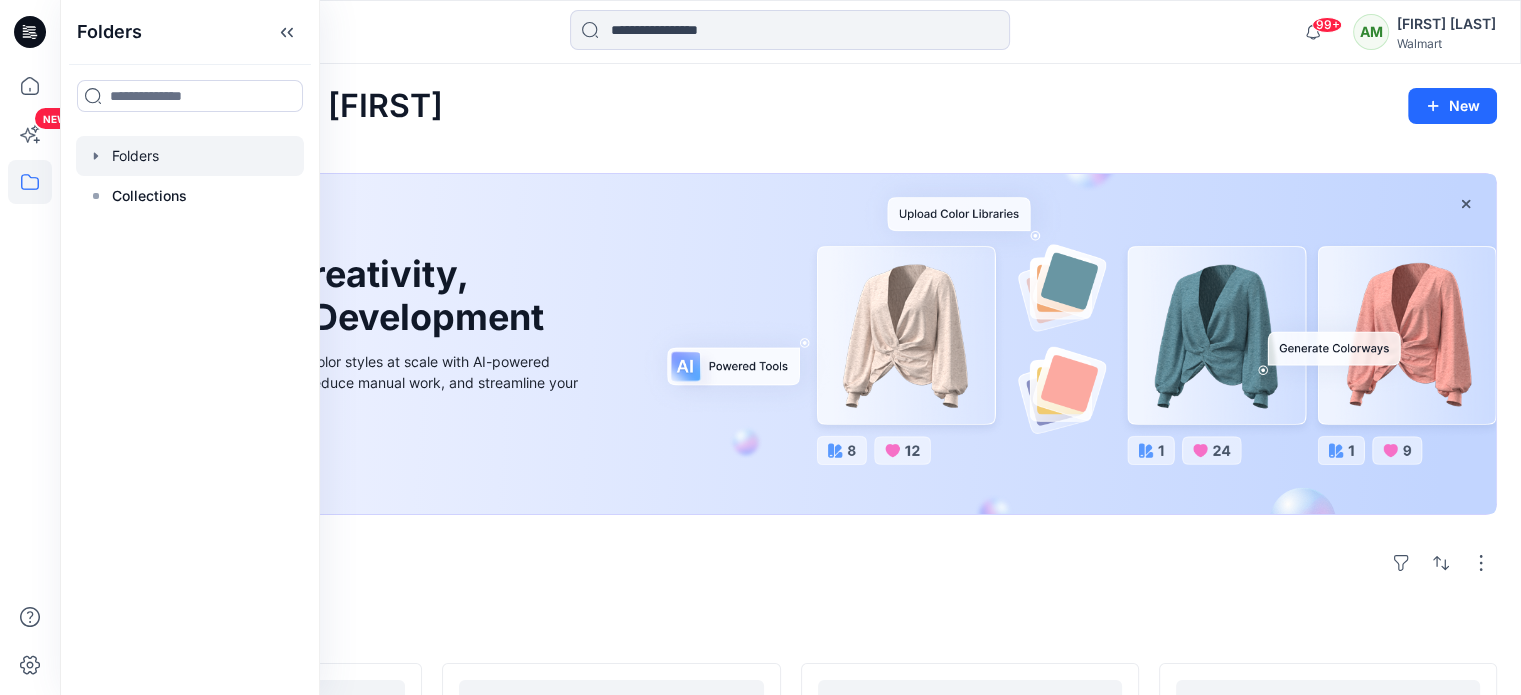 click at bounding box center [190, 156] 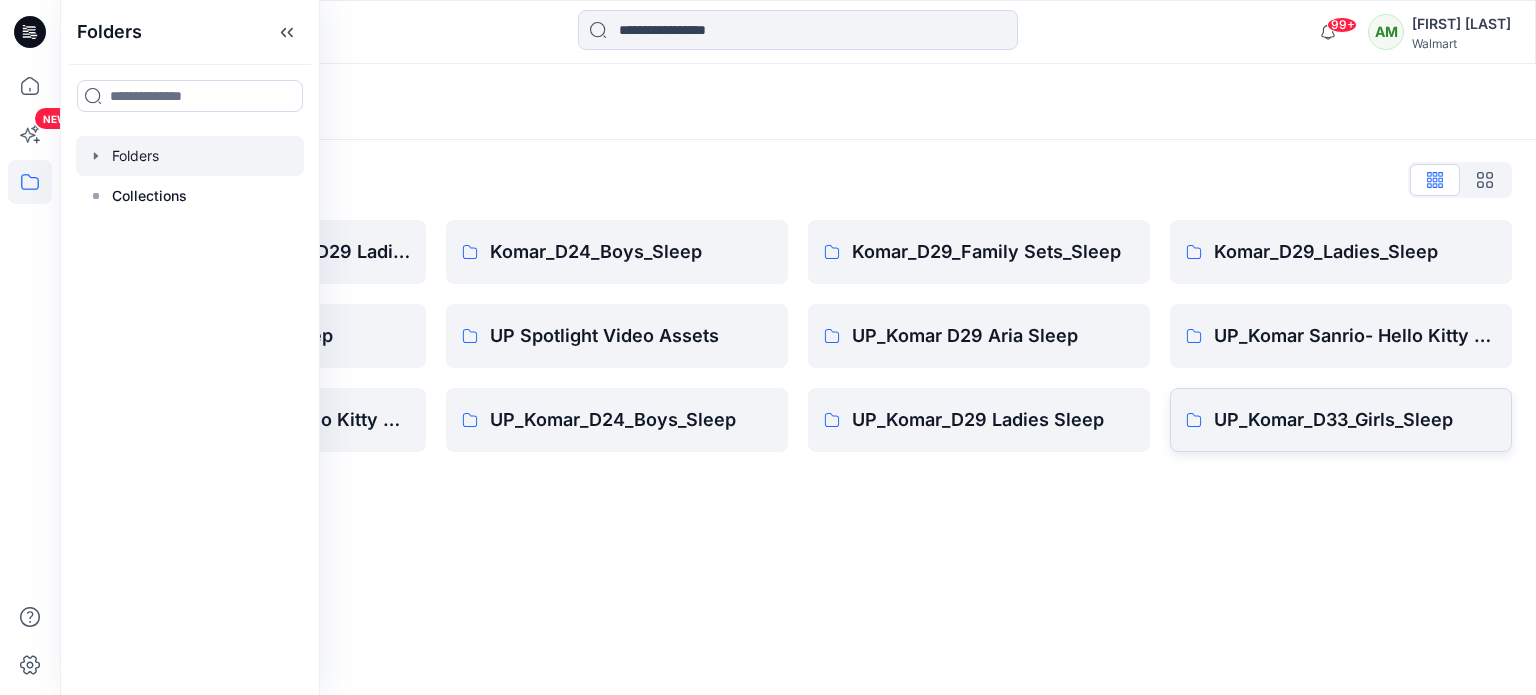 click on "UP_Komar_D33_Girls_Sleep" at bounding box center [1355, 420] 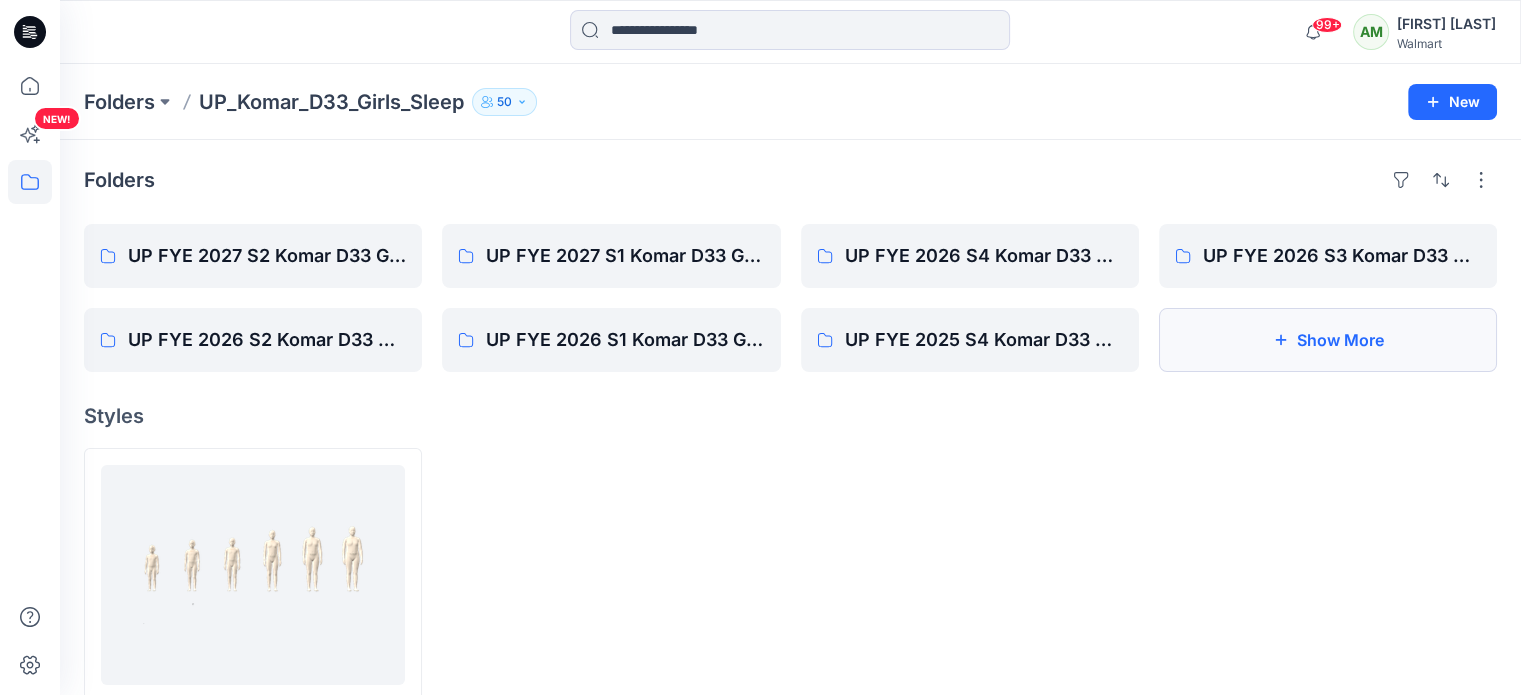 click on "Show More" at bounding box center (1328, 340) 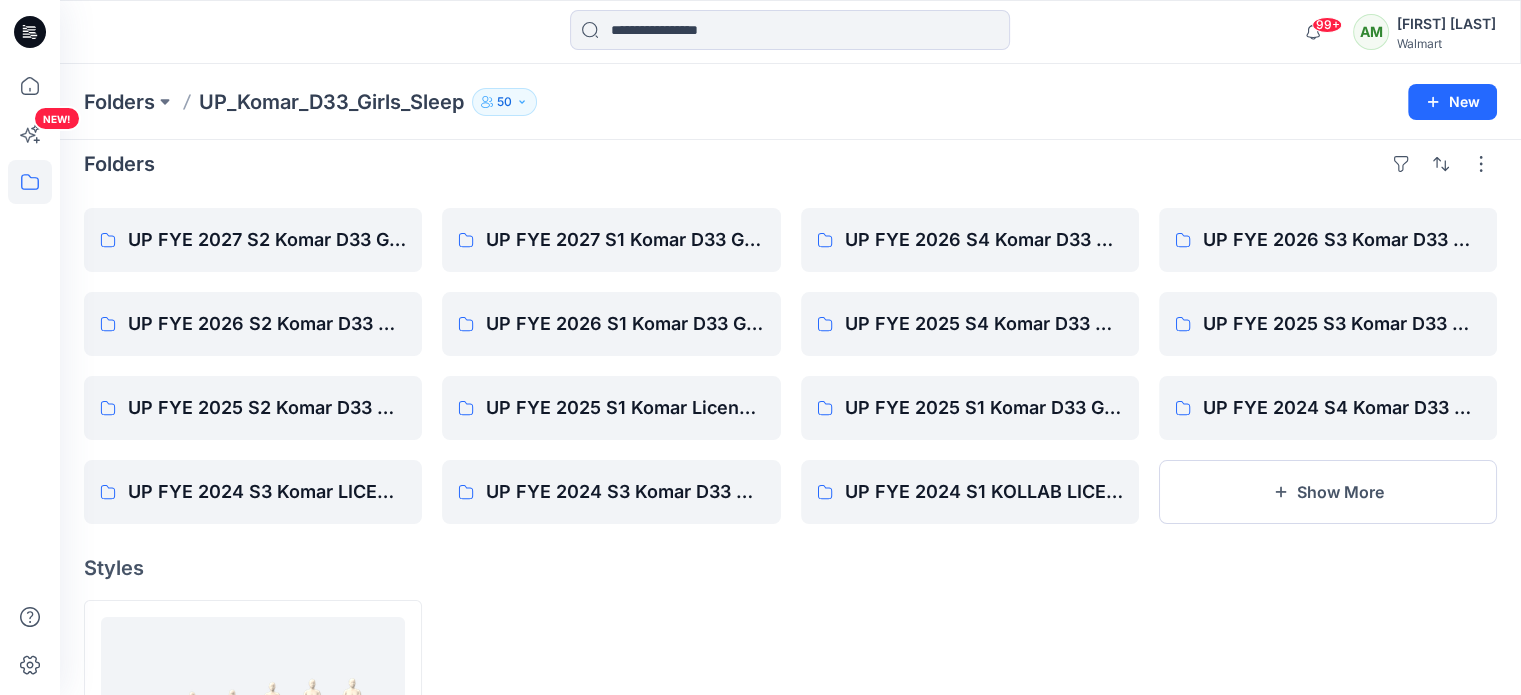scroll, scrollTop: 0, scrollLeft: 0, axis: both 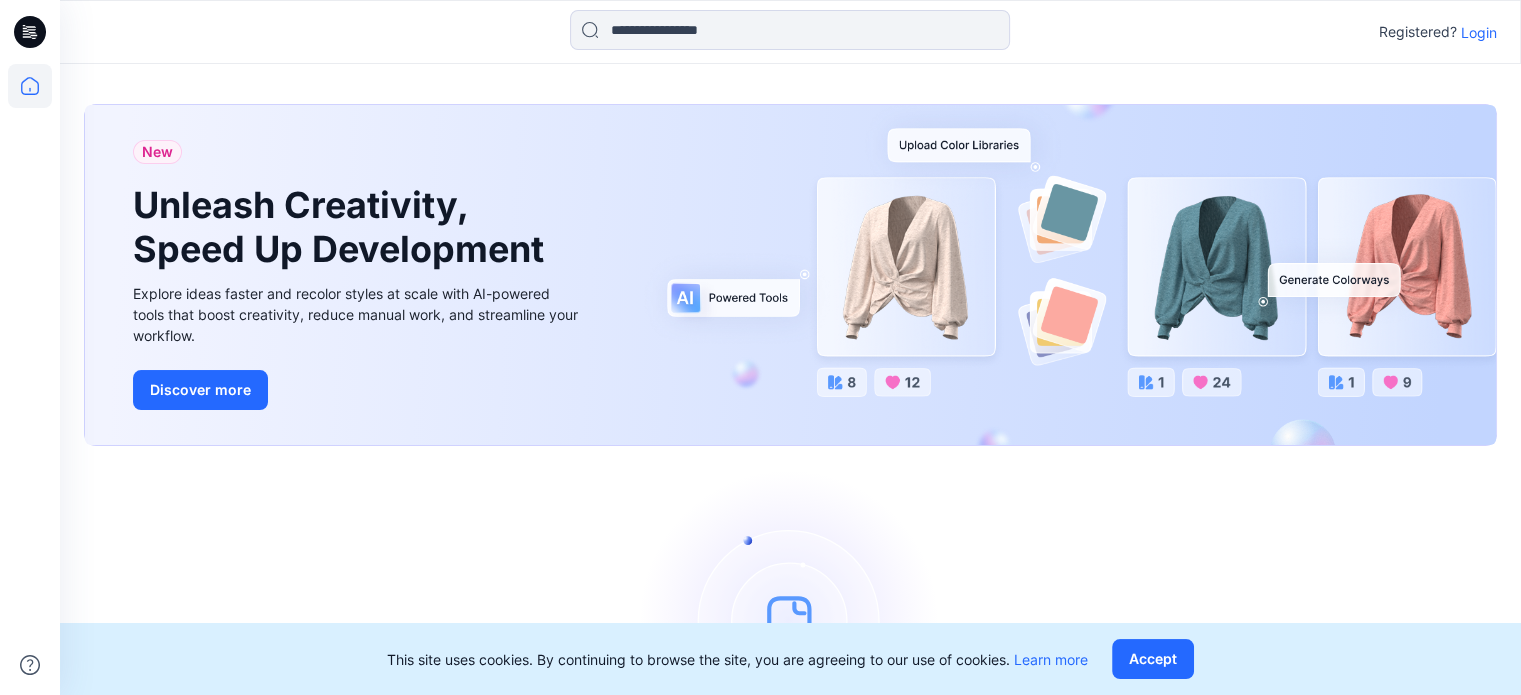 click on "Login" at bounding box center (1479, 32) 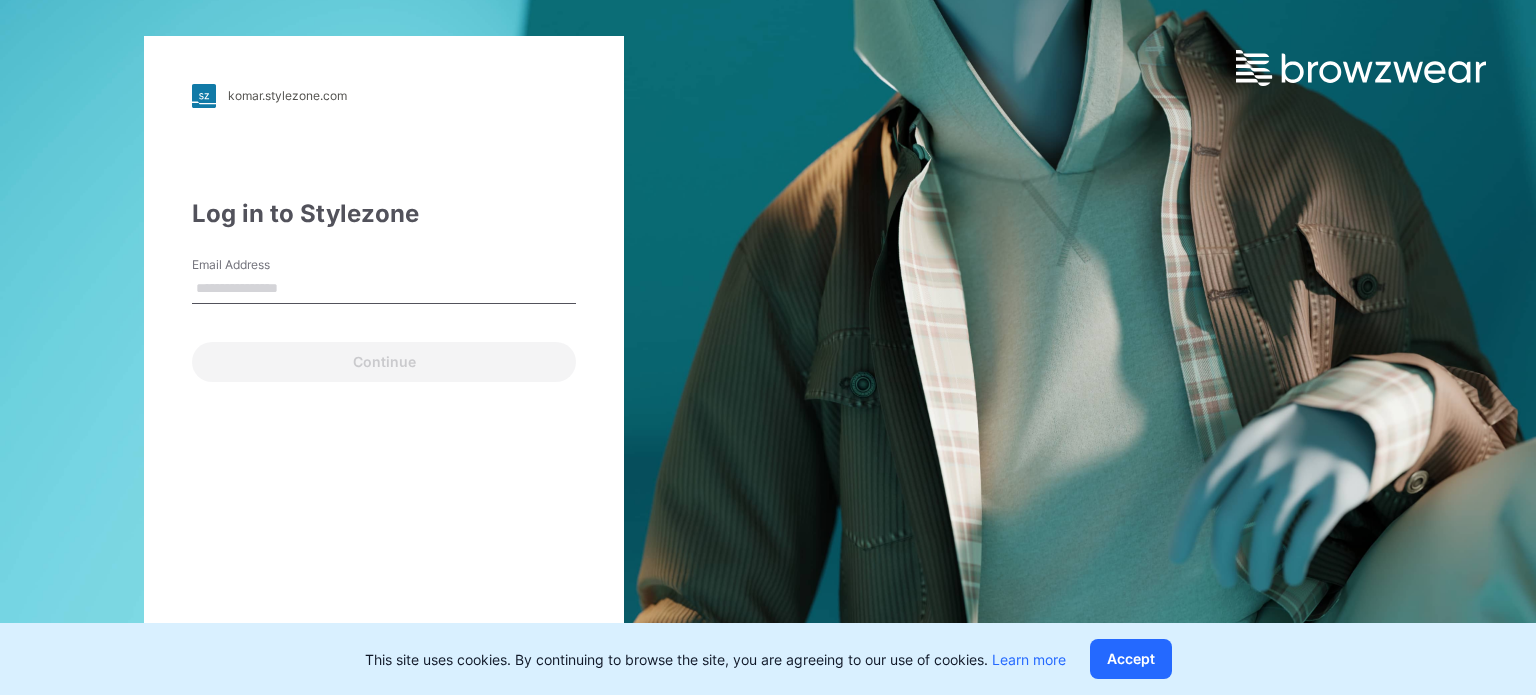 type on "**********" 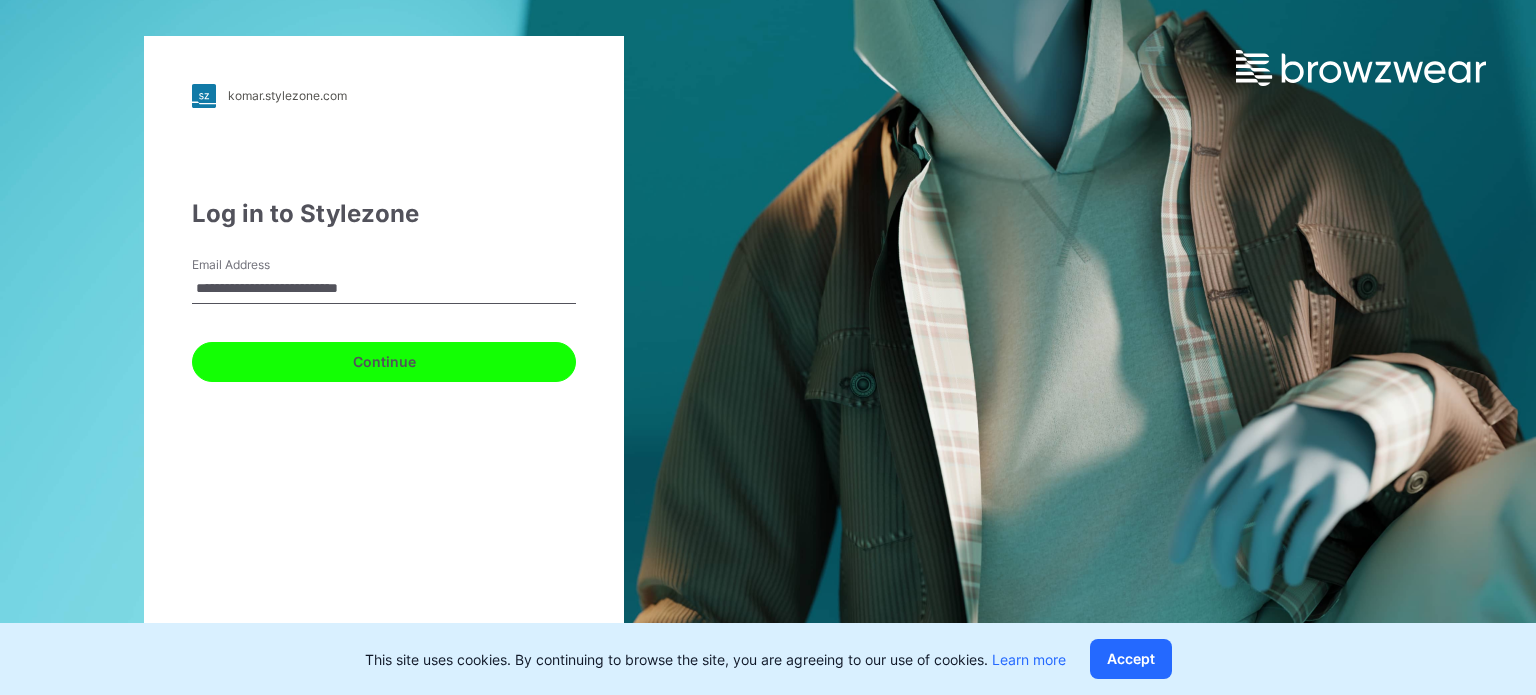 click on "Continue" at bounding box center (384, 362) 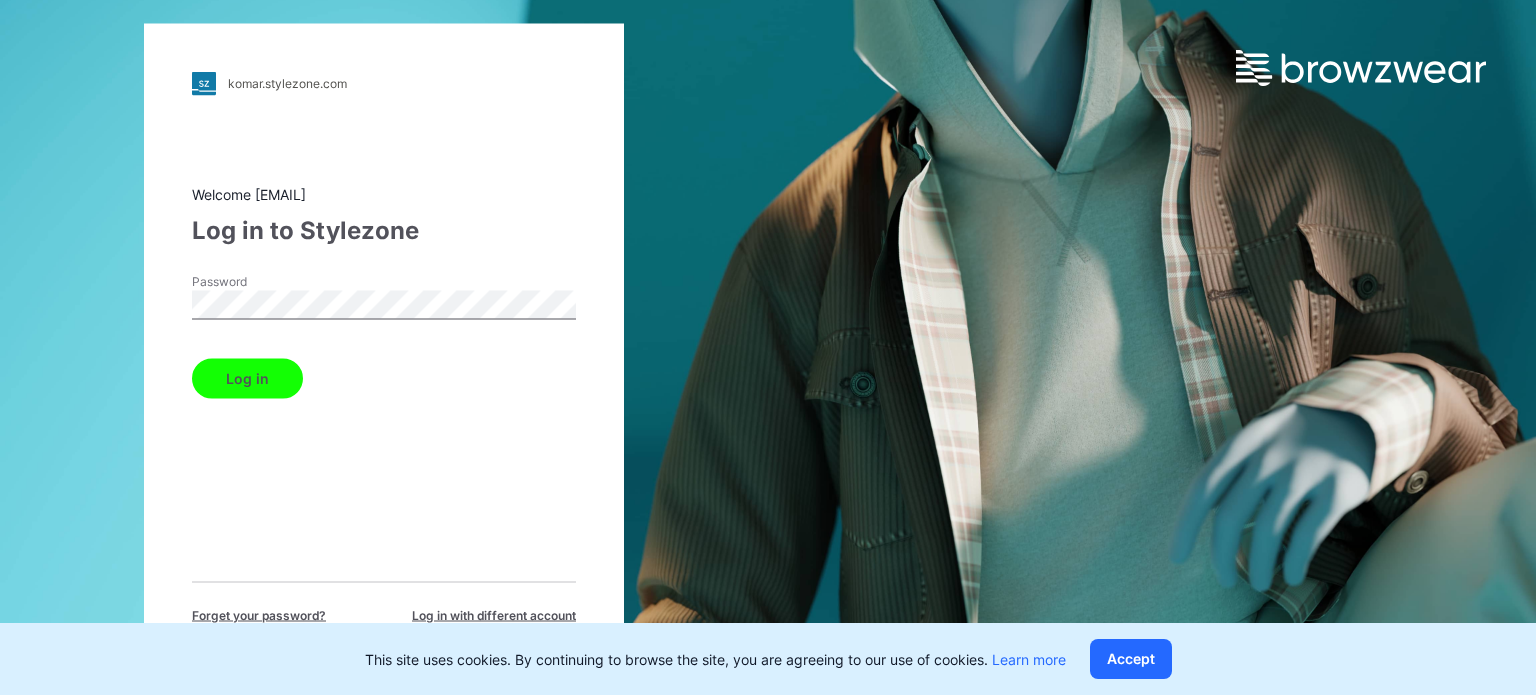 click on "Log in" at bounding box center [247, 378] 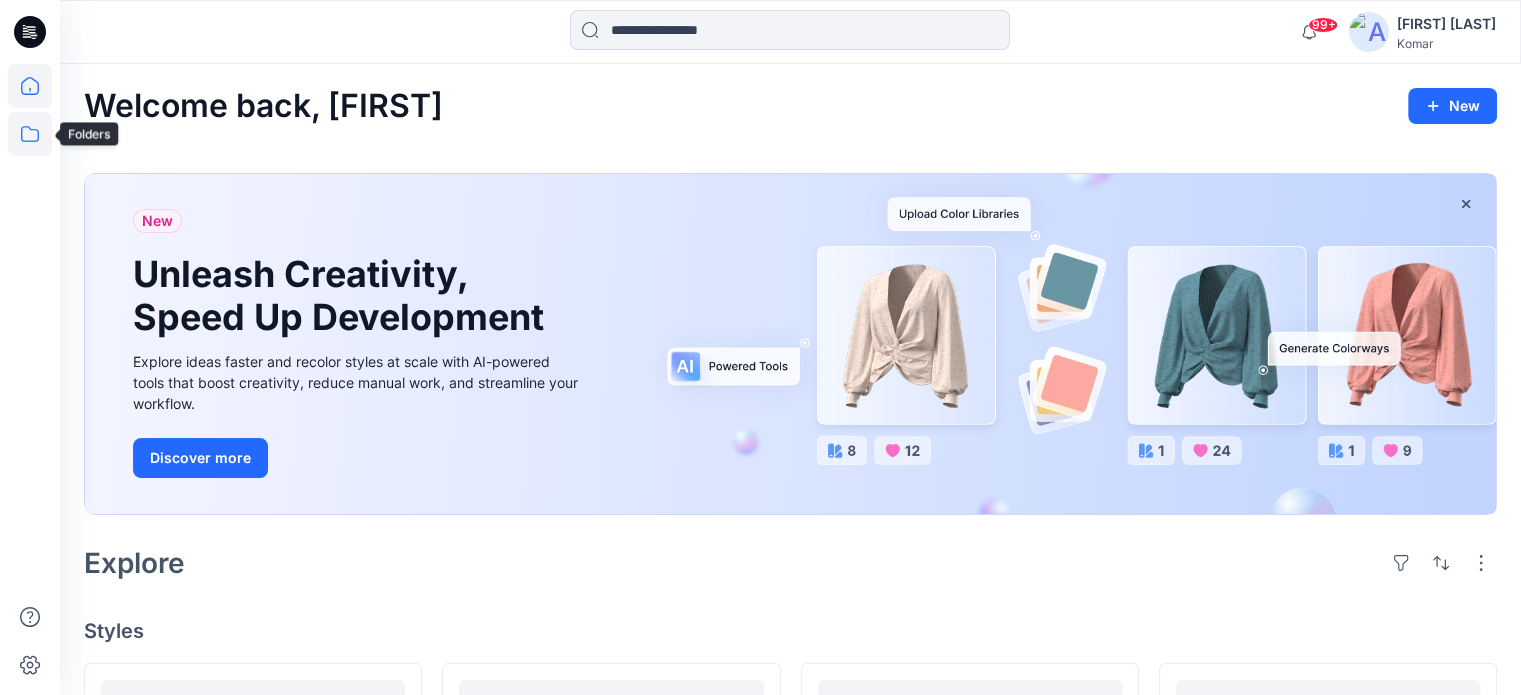 click 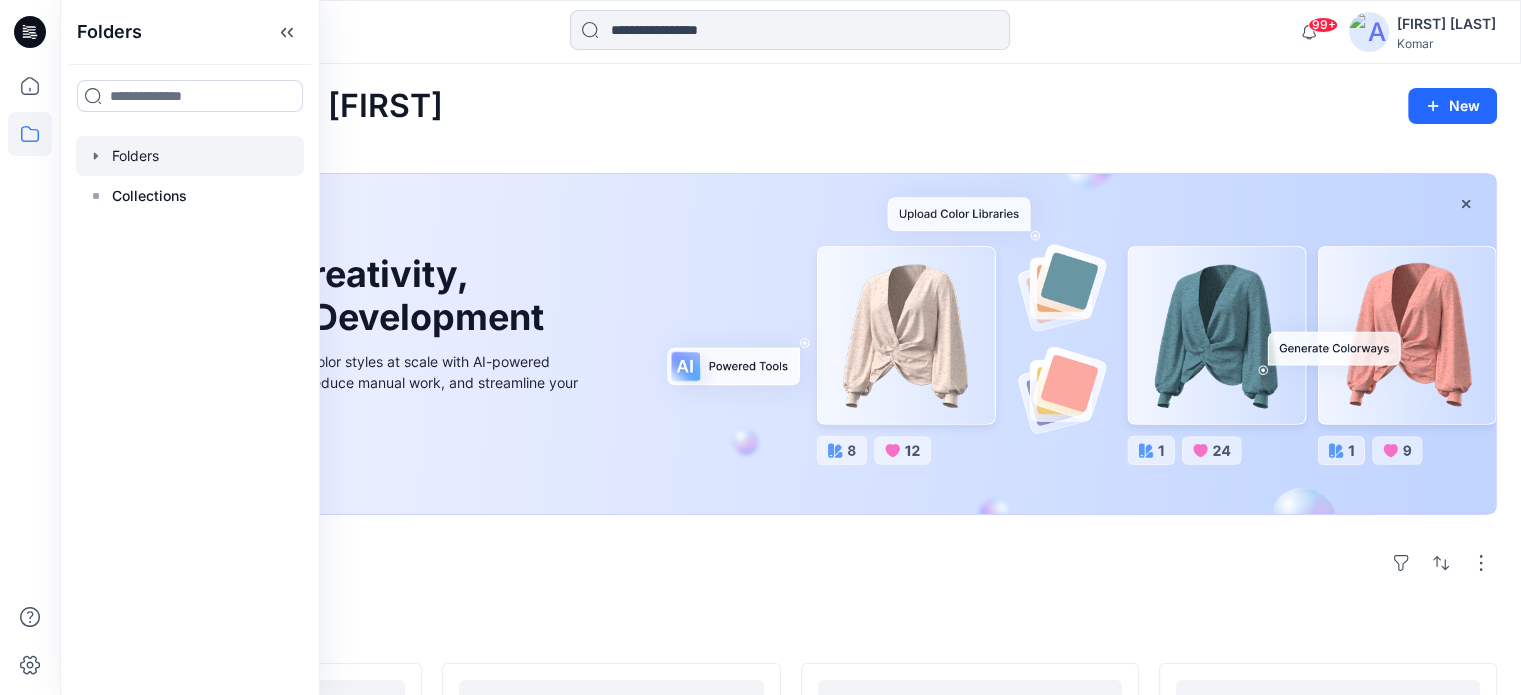 click at bounding box center [190, 156] 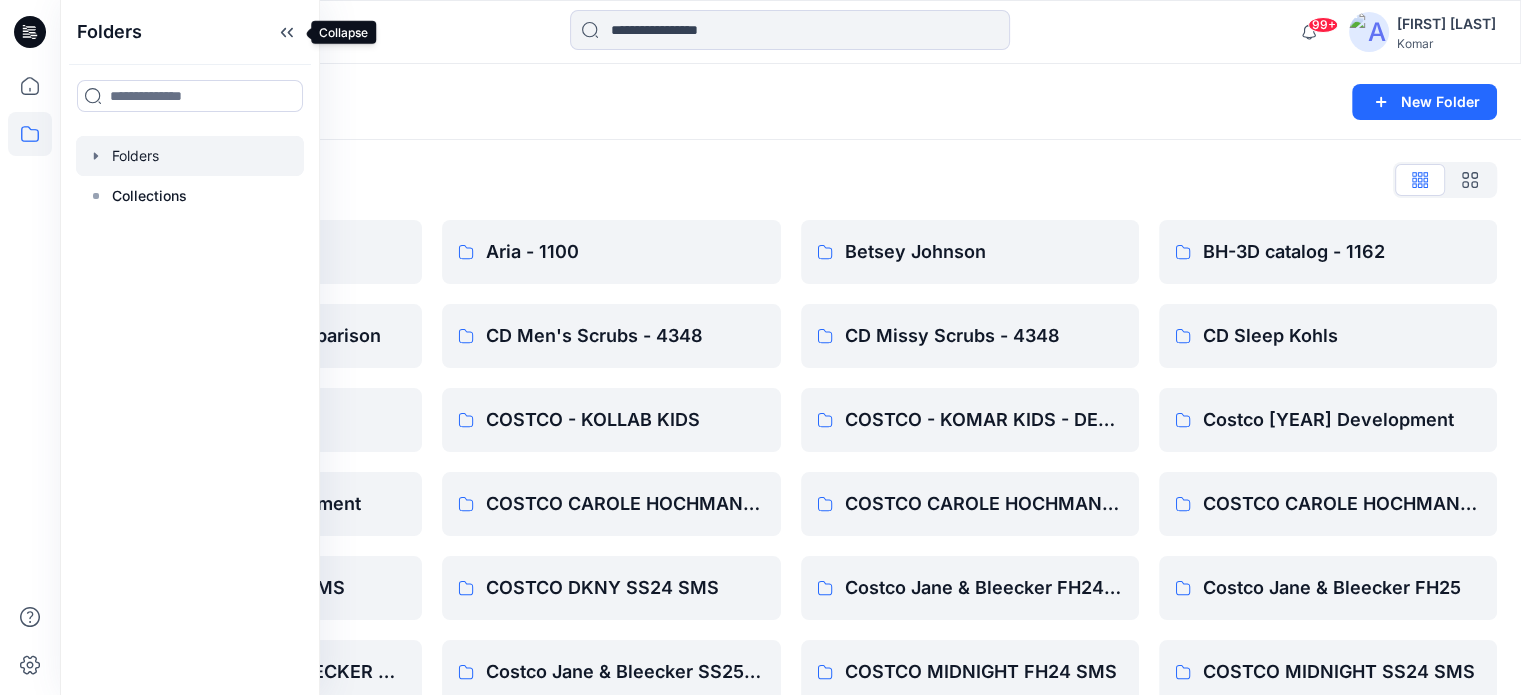 click 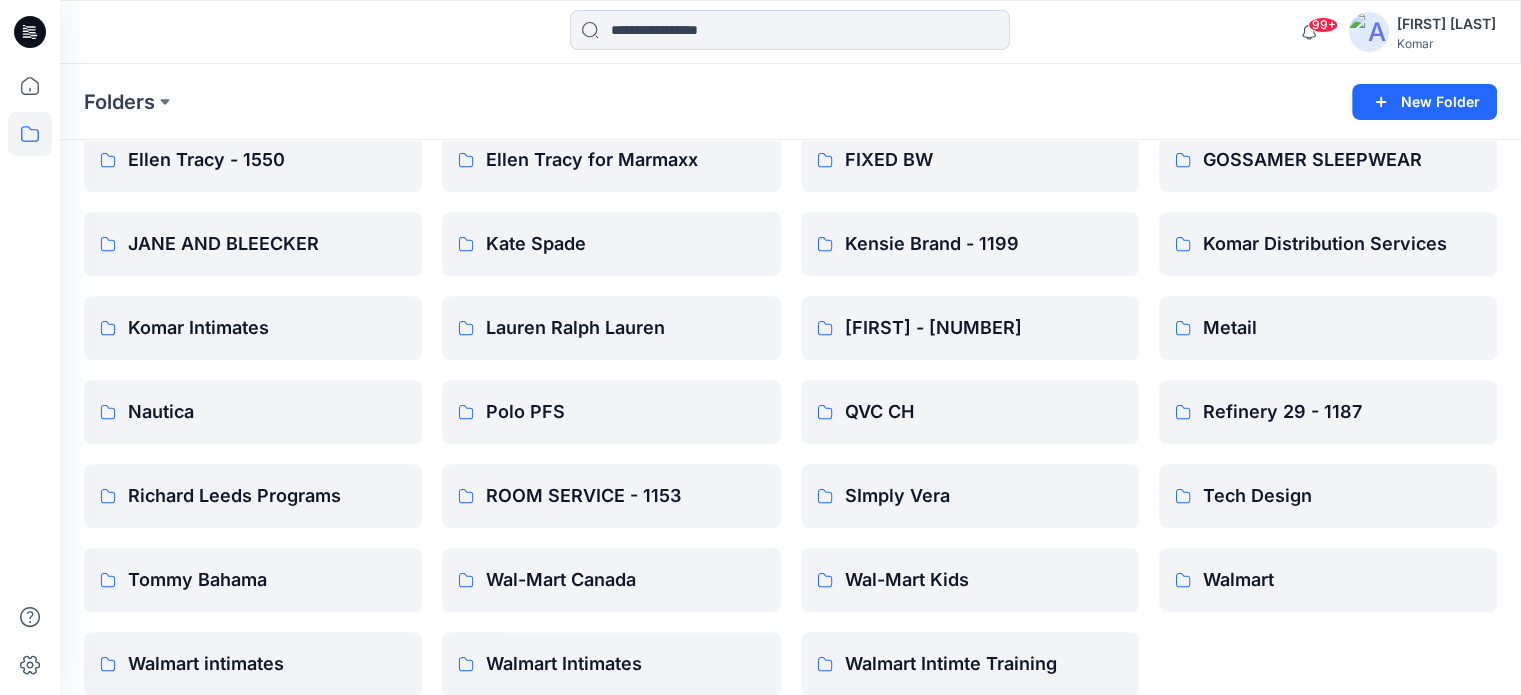 scroll, scrollTop: 1124, scrollLeft: 0, axis: vertical 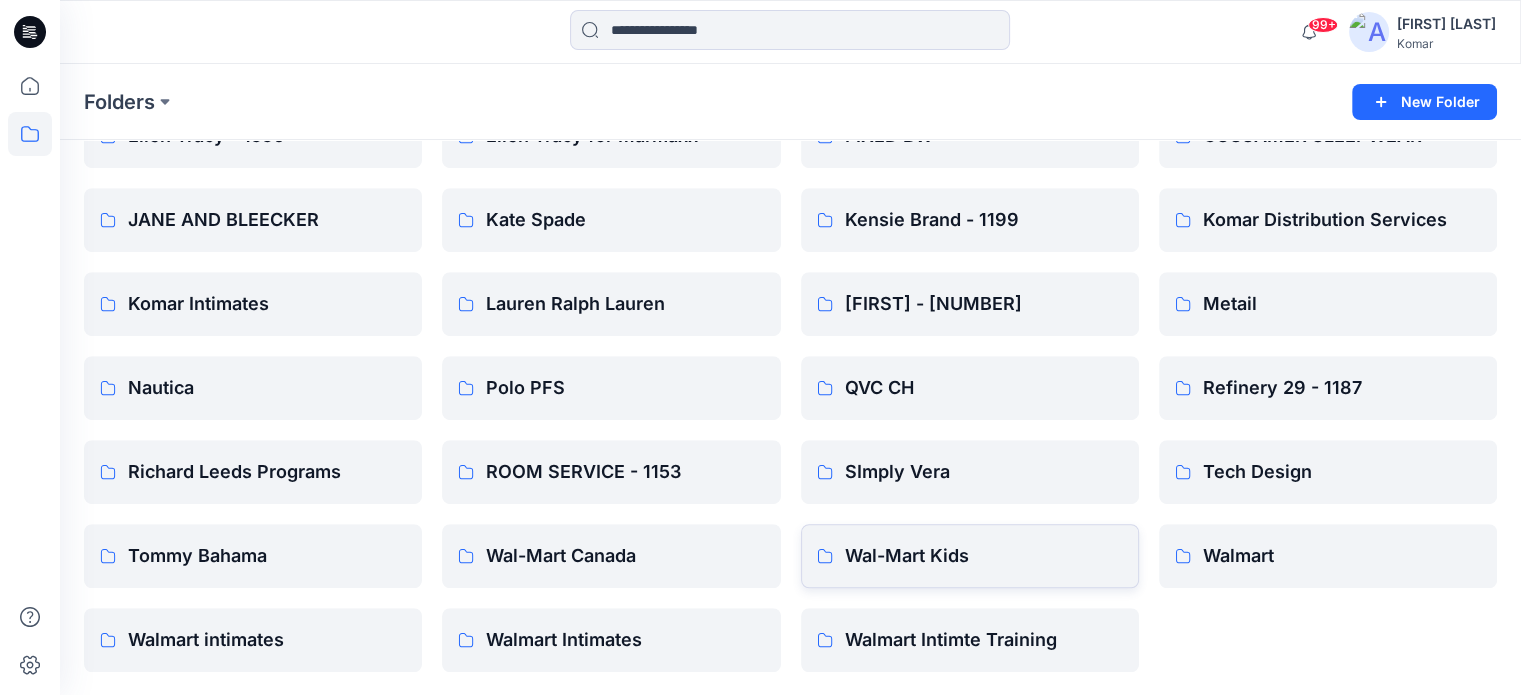 click on "Wal-Mart Kids" at bounding box center [984, 556] 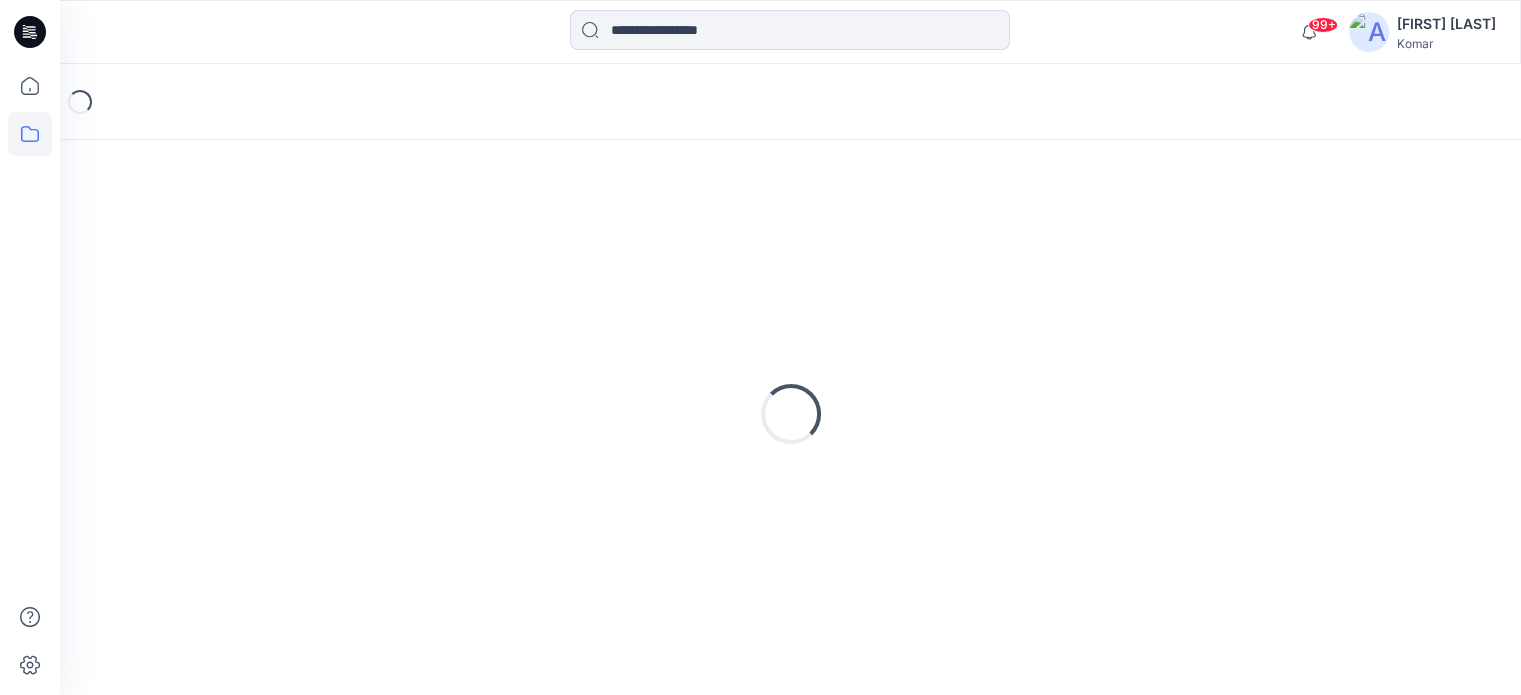 scroll, scrollTop: 0, scrollLeft: 0, axis: both 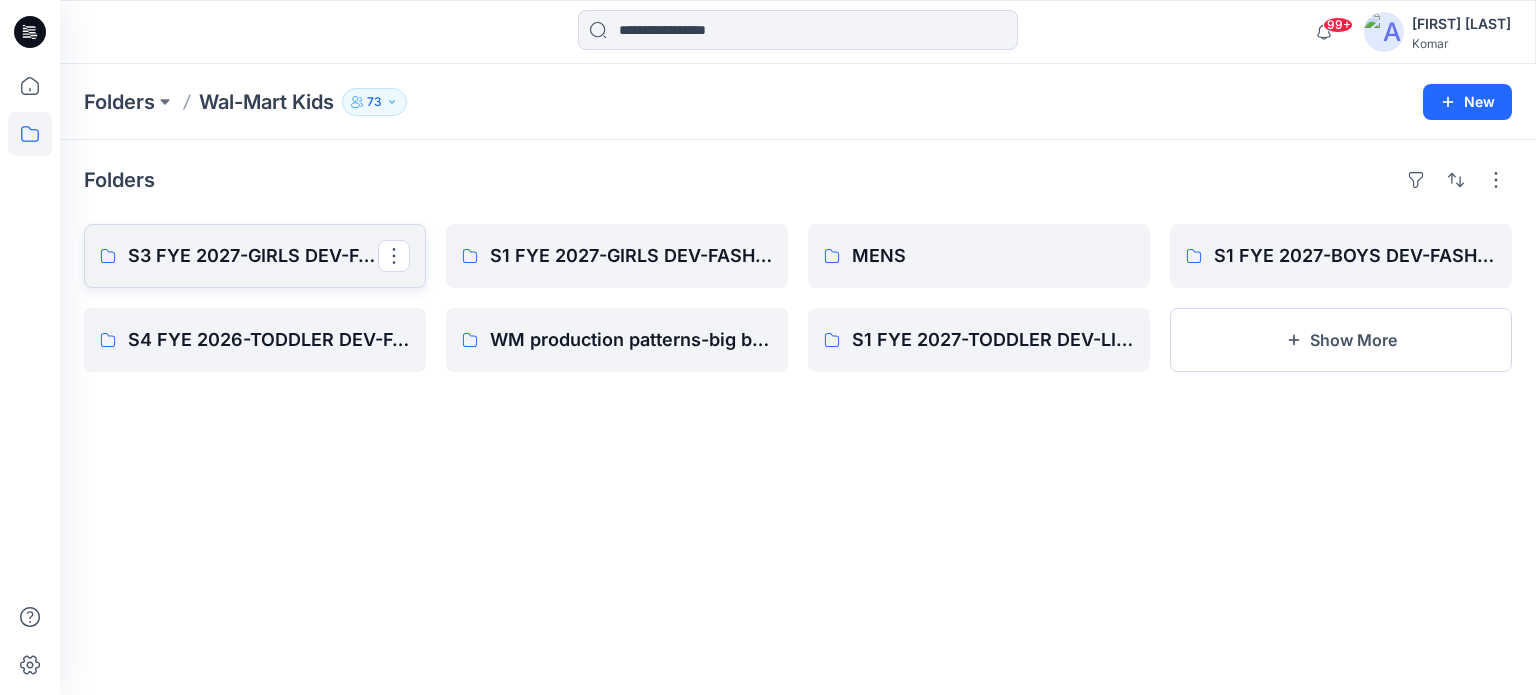 click on "S3 FYE 2027-GIRLS DEV-FASHION" at bounding box center [253, 256] 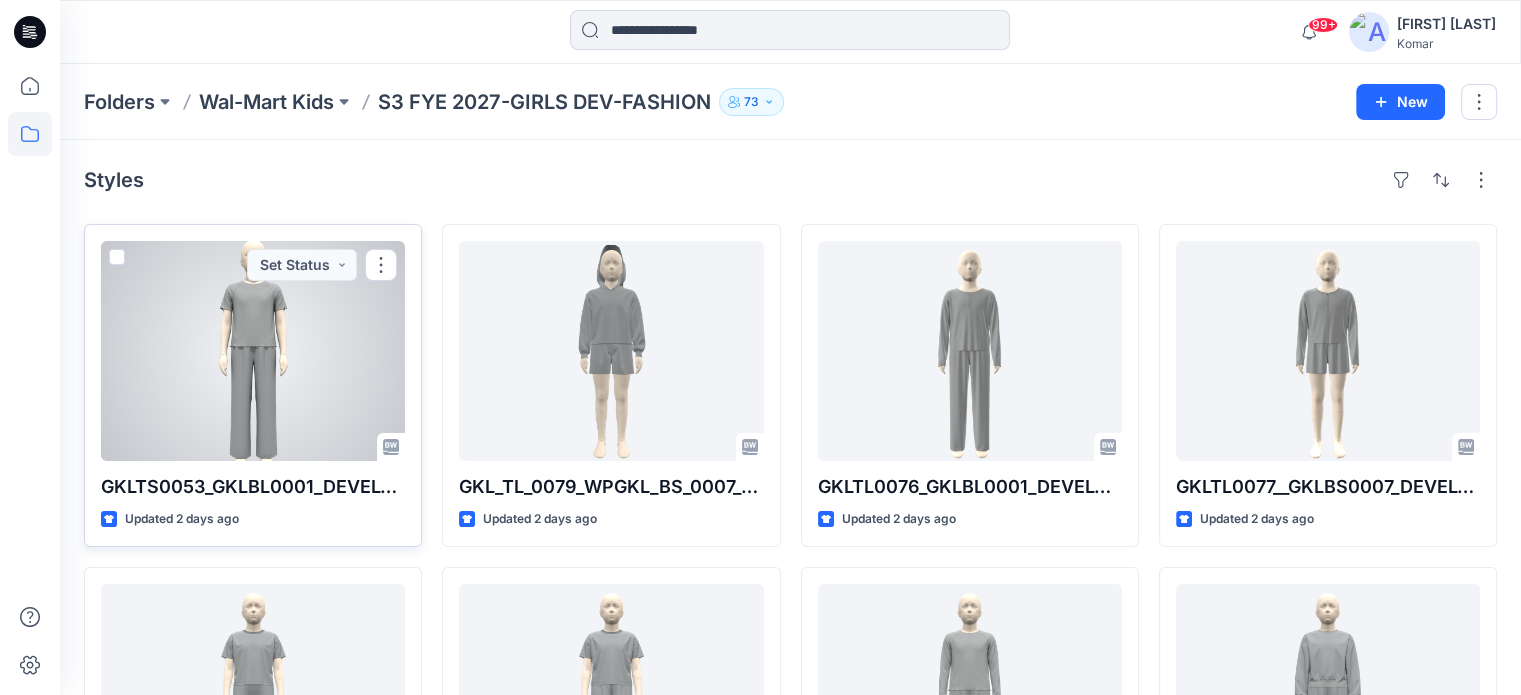 click at bounding box center [253, 351] 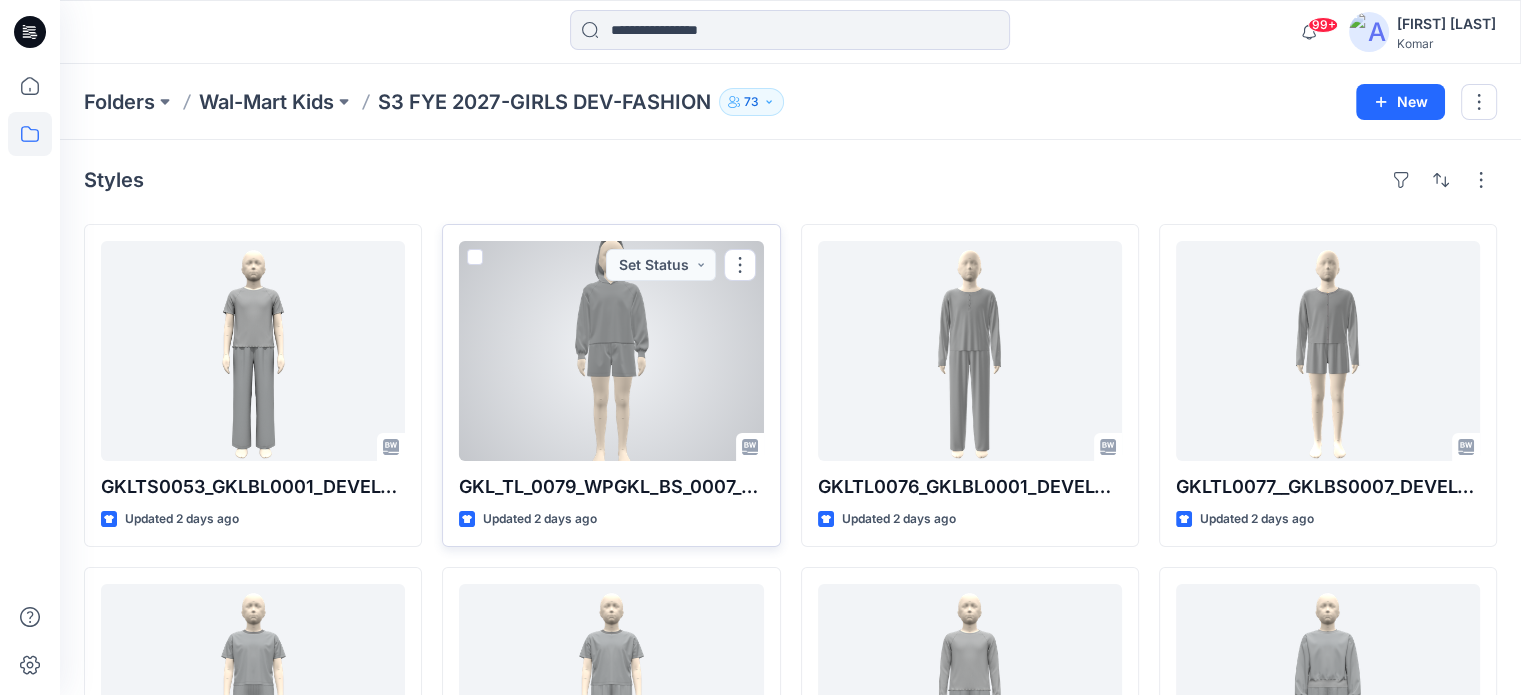 click at bounding box center (611, 351) 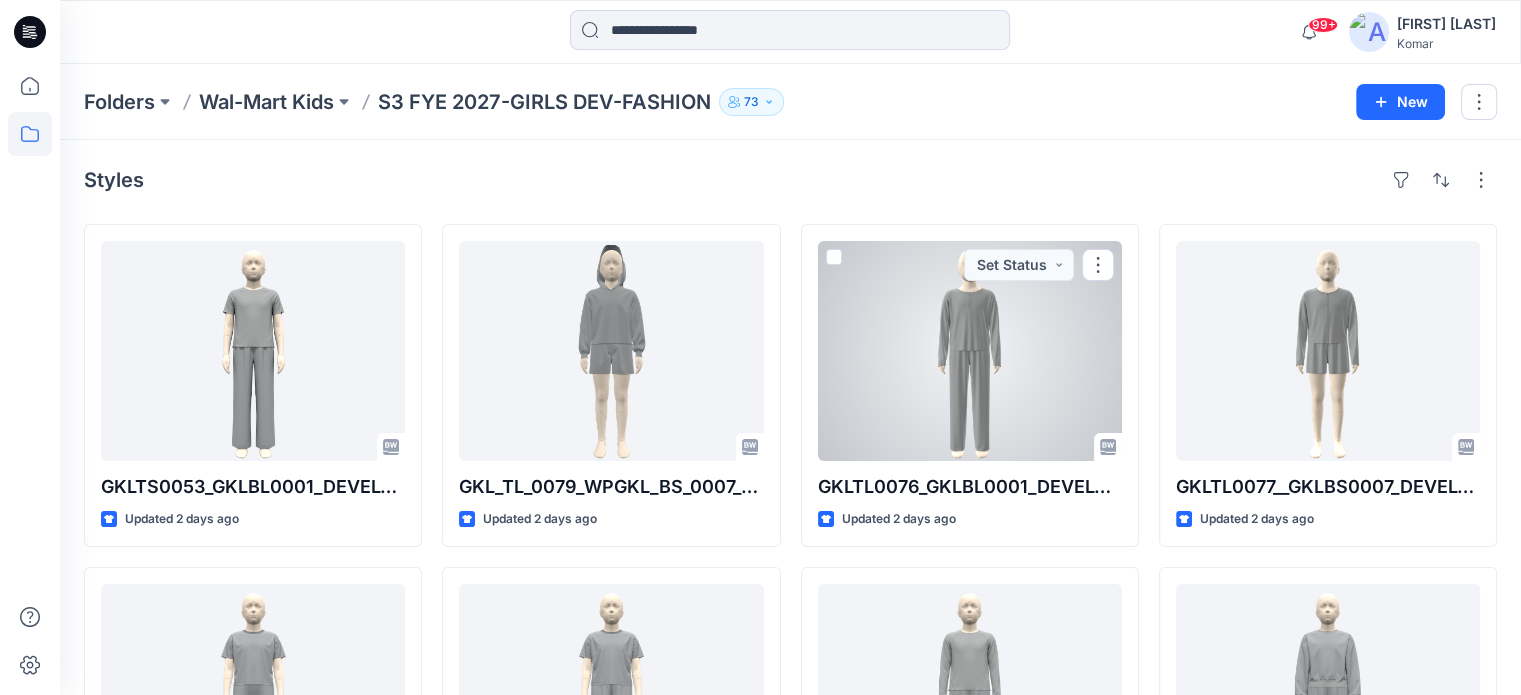 click at bounding box center (970, 351) 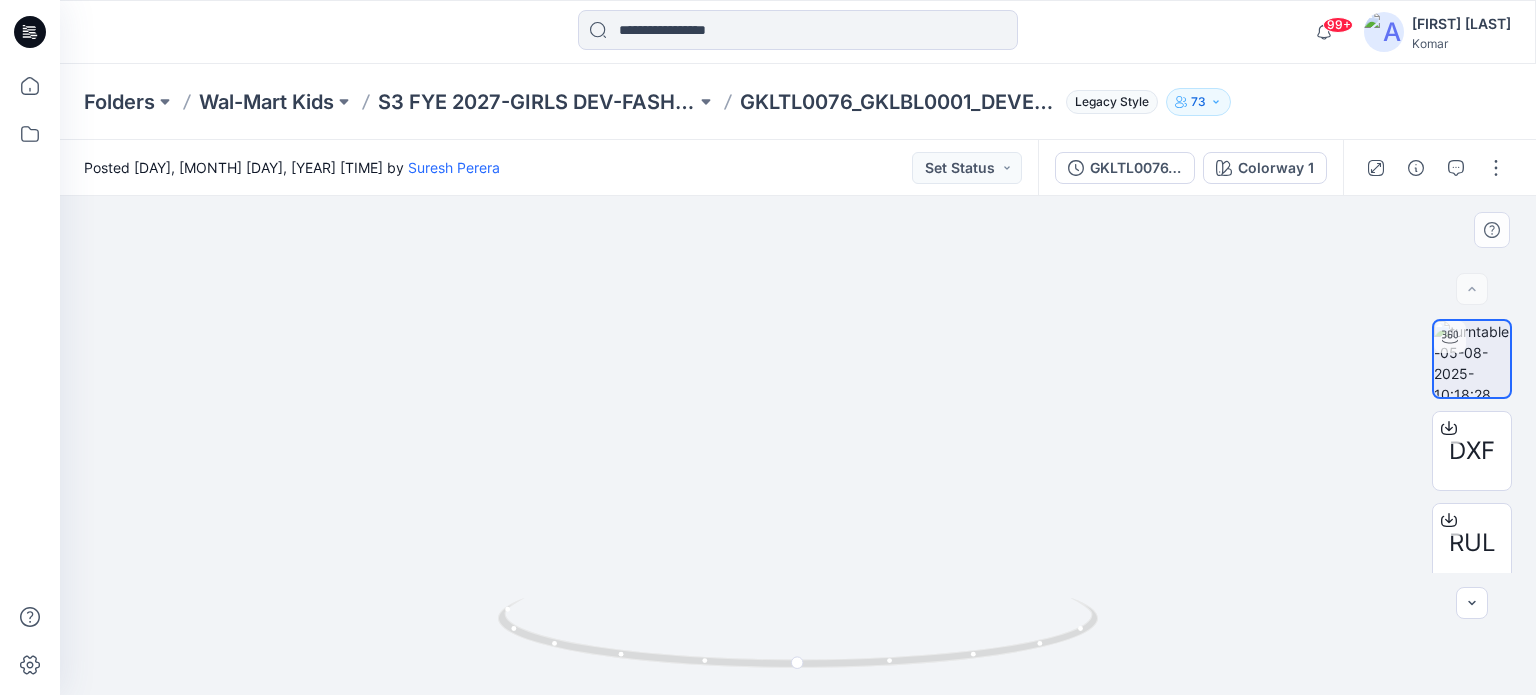 drag, startPoint x: 901, startPoint y: 409, endPoint x: 848, endPoint y: 368, distance: 67.00746 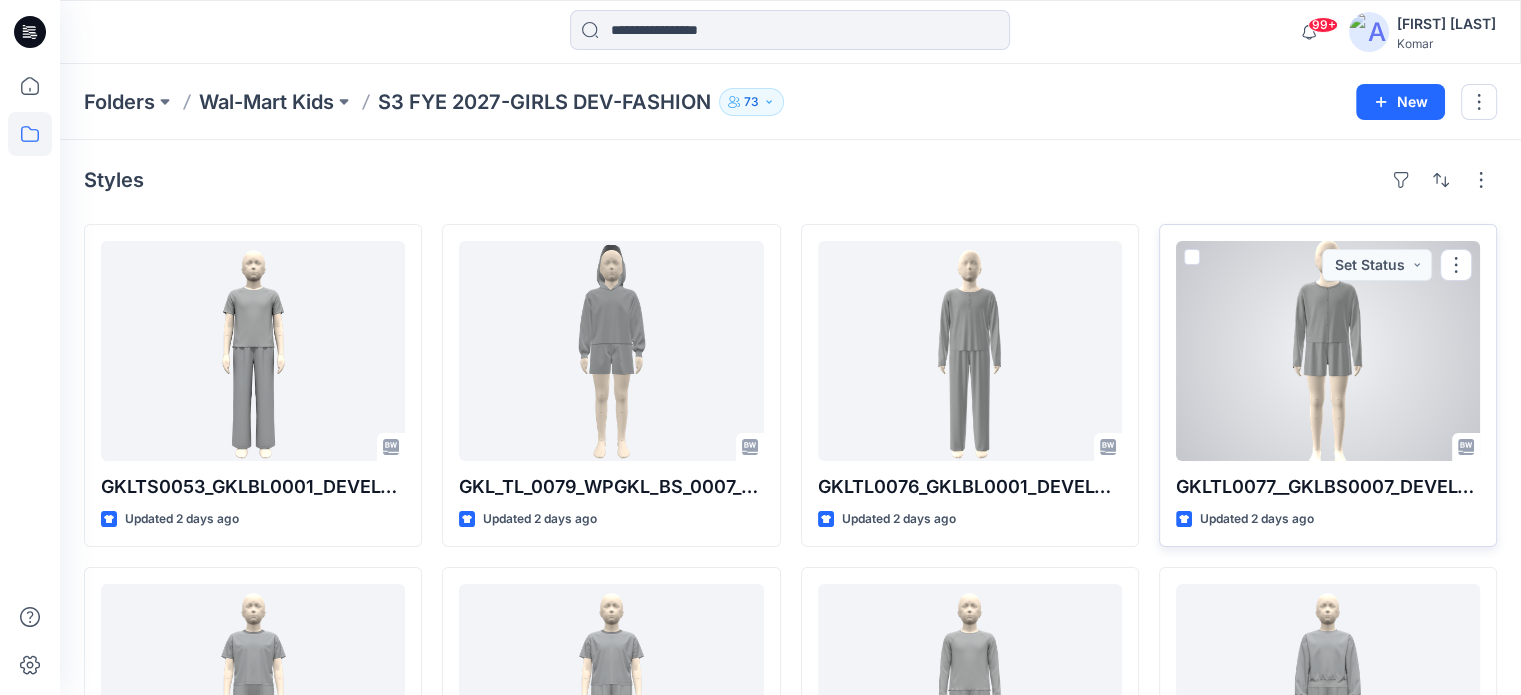 click at bounding box center [1328, 351] 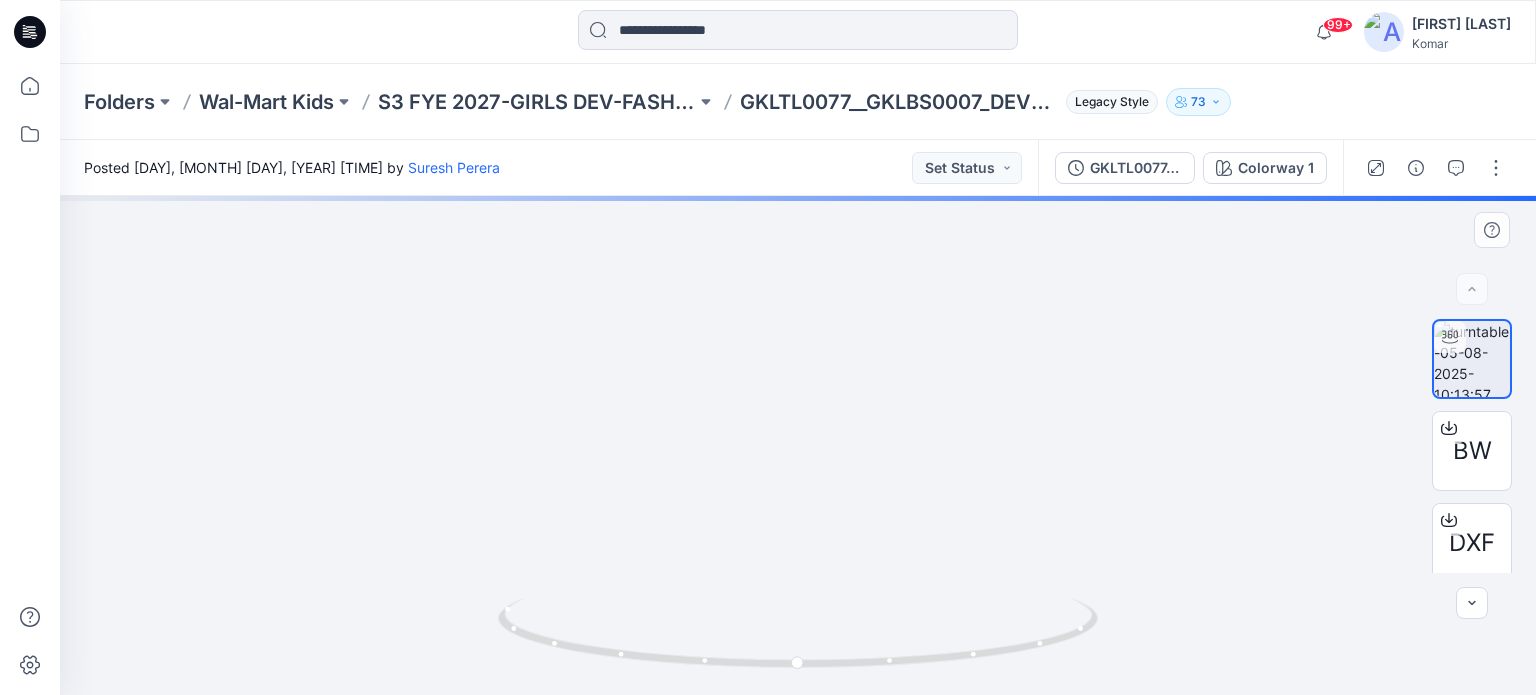 drag, startPoint x: 814, startPoint y: 467, endPoint x: 823, endPoint y: 519, distance: 52.773098 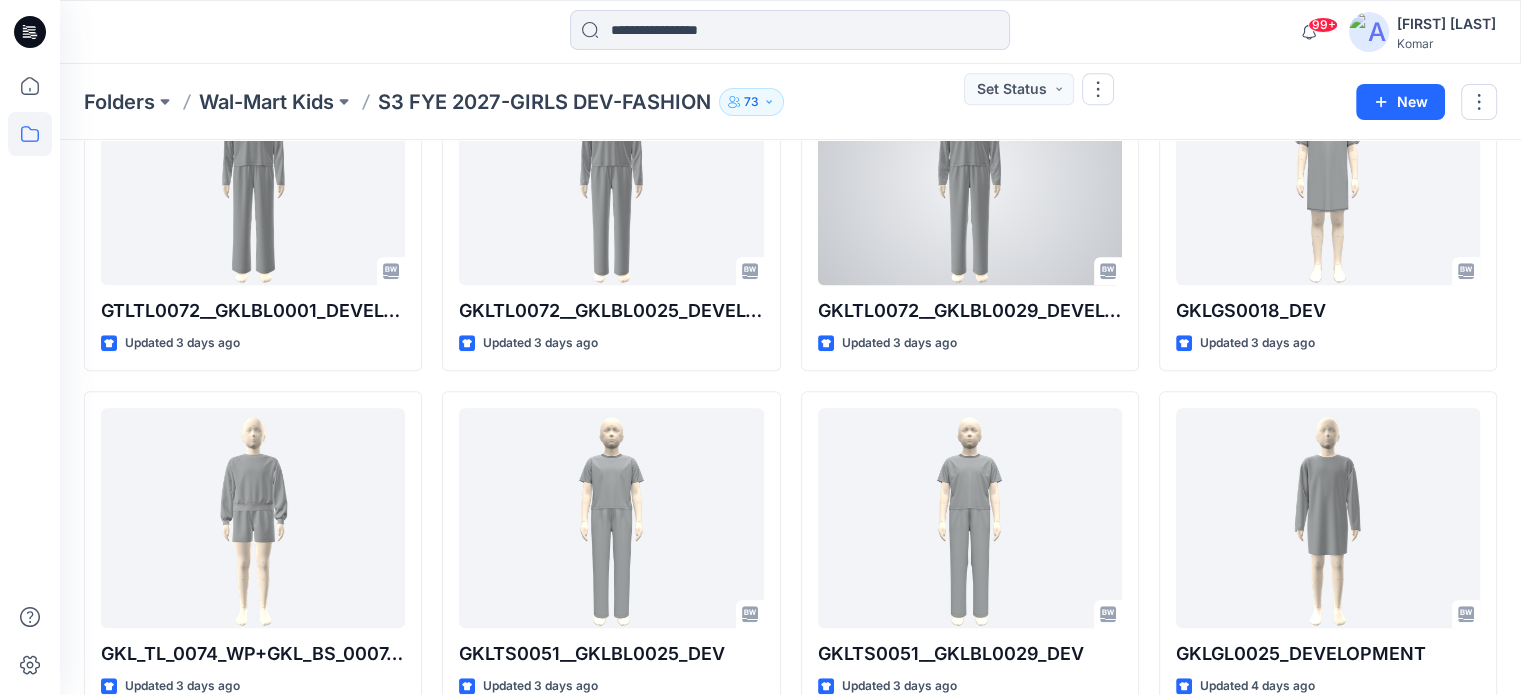 scroll, scrollTop: 1657, scrollLeft: 0, axis: vertical 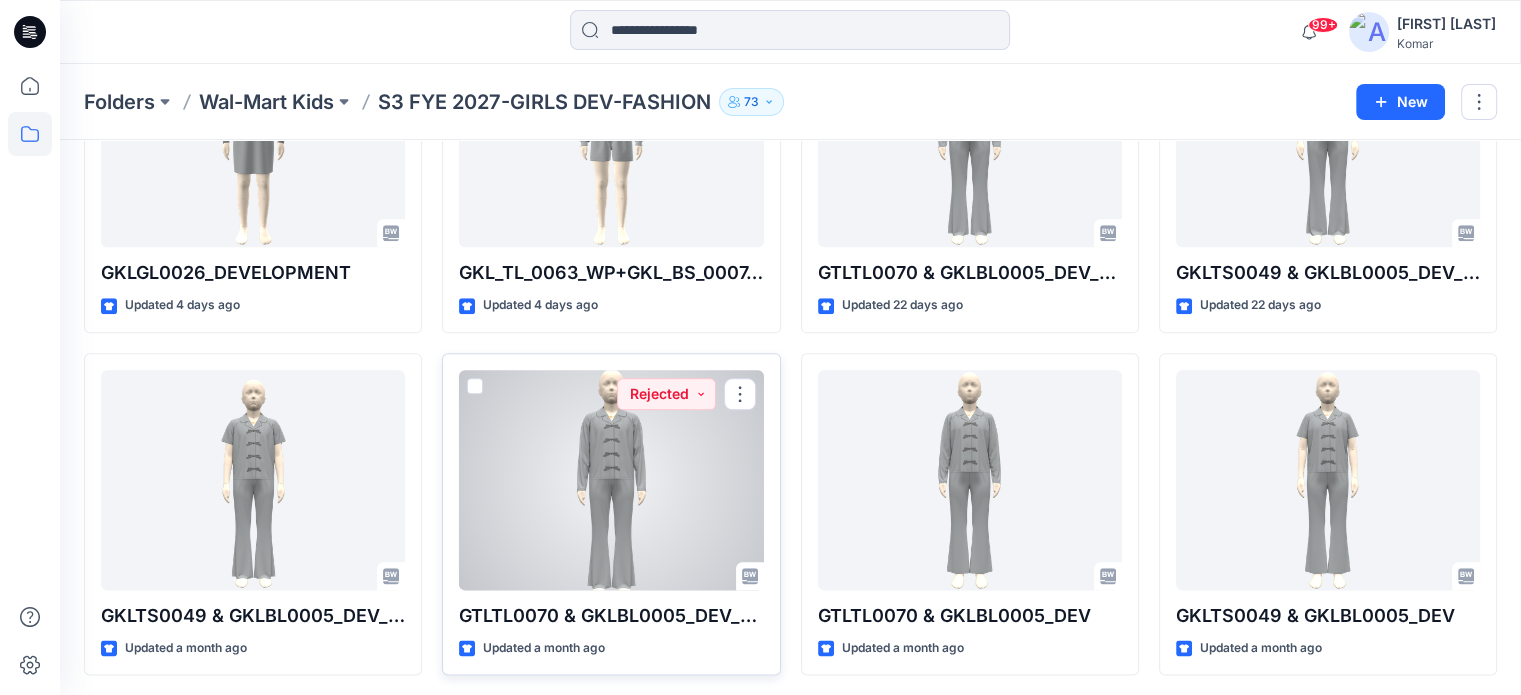 click at bounding box center [611, 480] 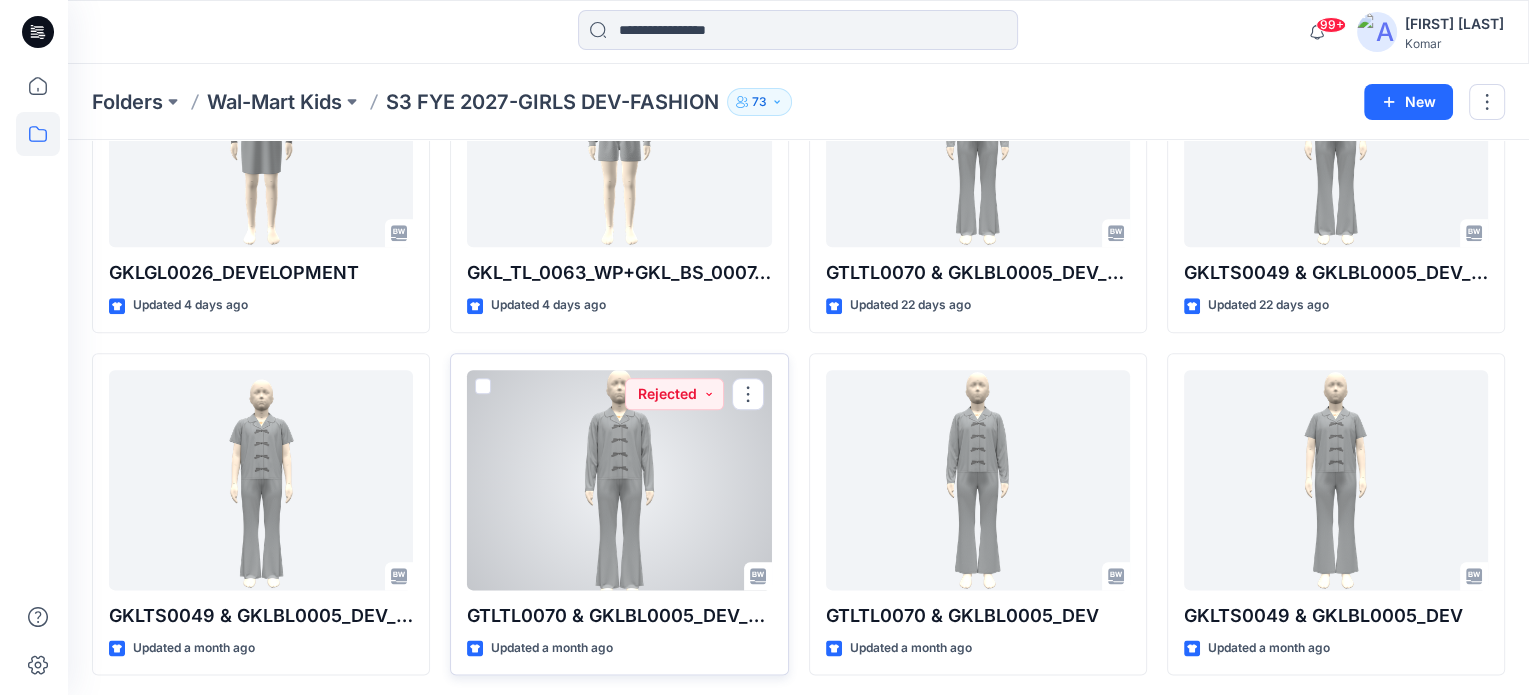scroll, scrollTop: 0, scrollLeft: 0, axis: both 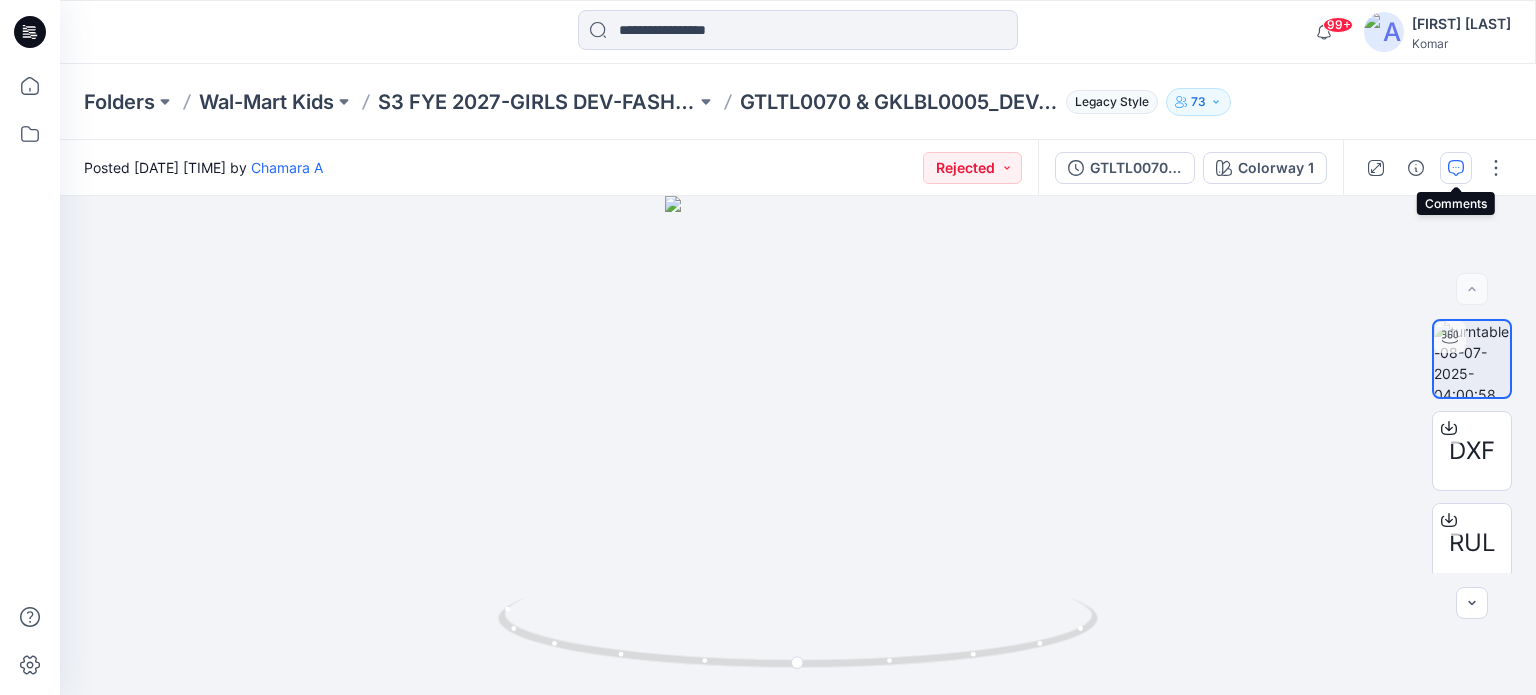click 